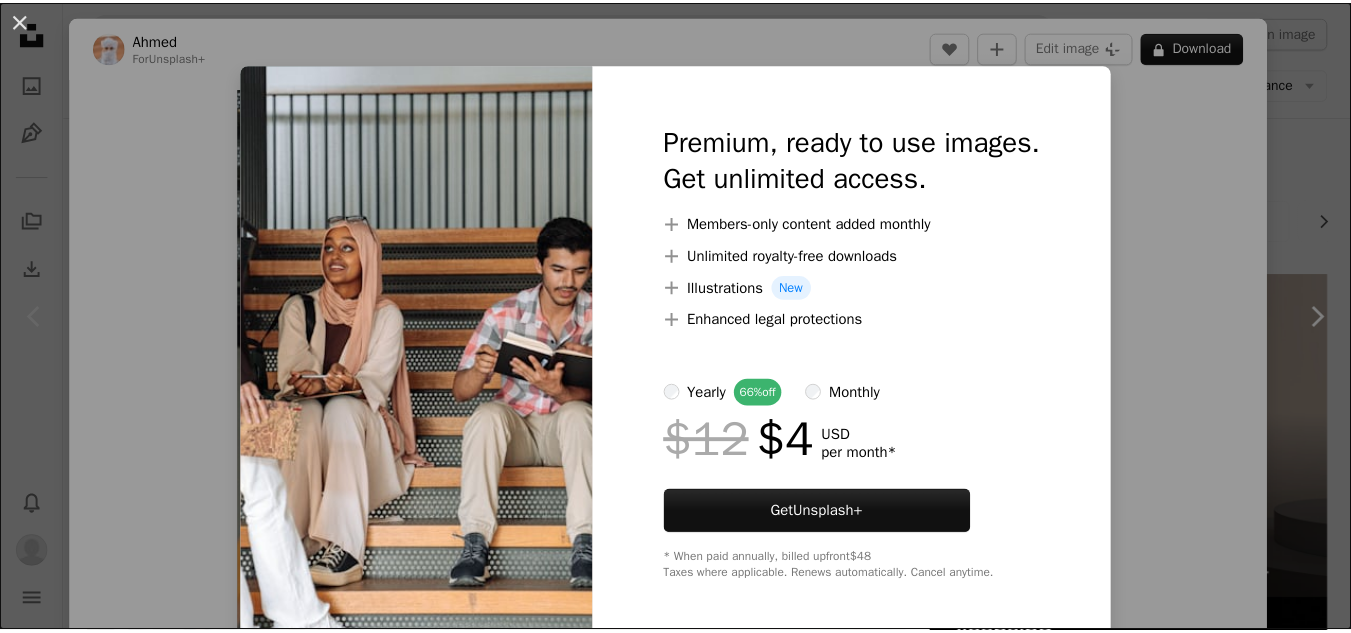 scroll, scrollTop: 0, scrollLeft: 0, axis: both 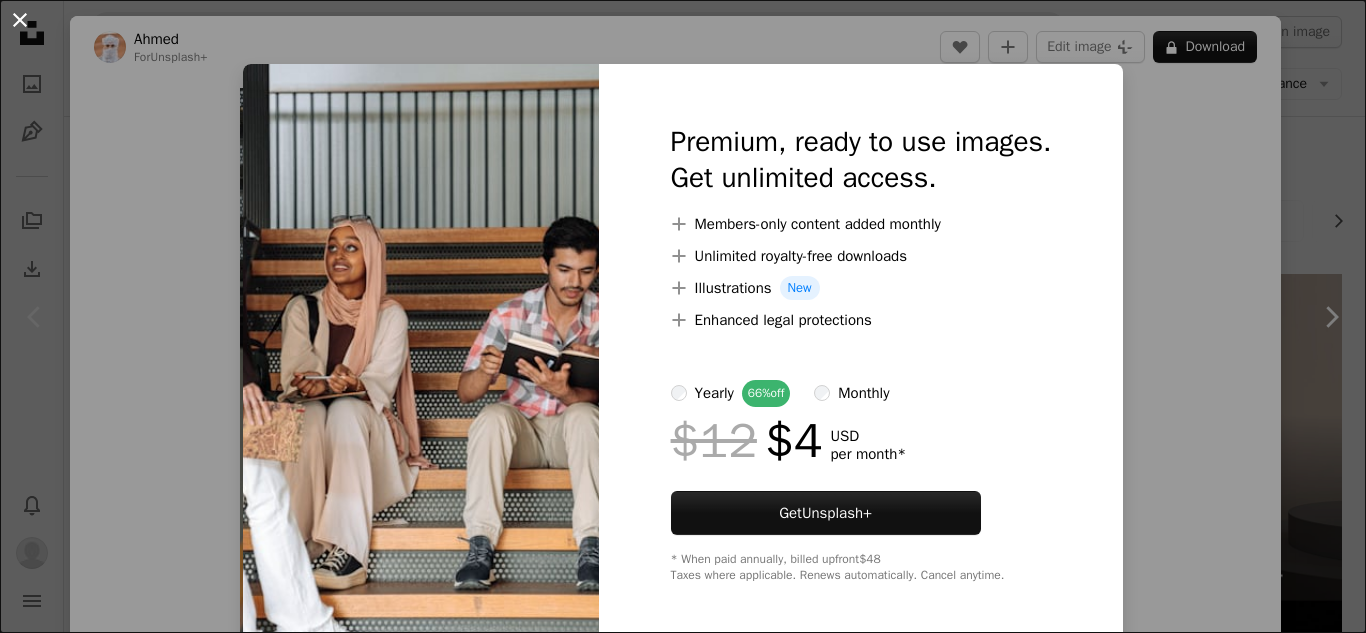 click on "An X shape" at bounding box center [20, 20] 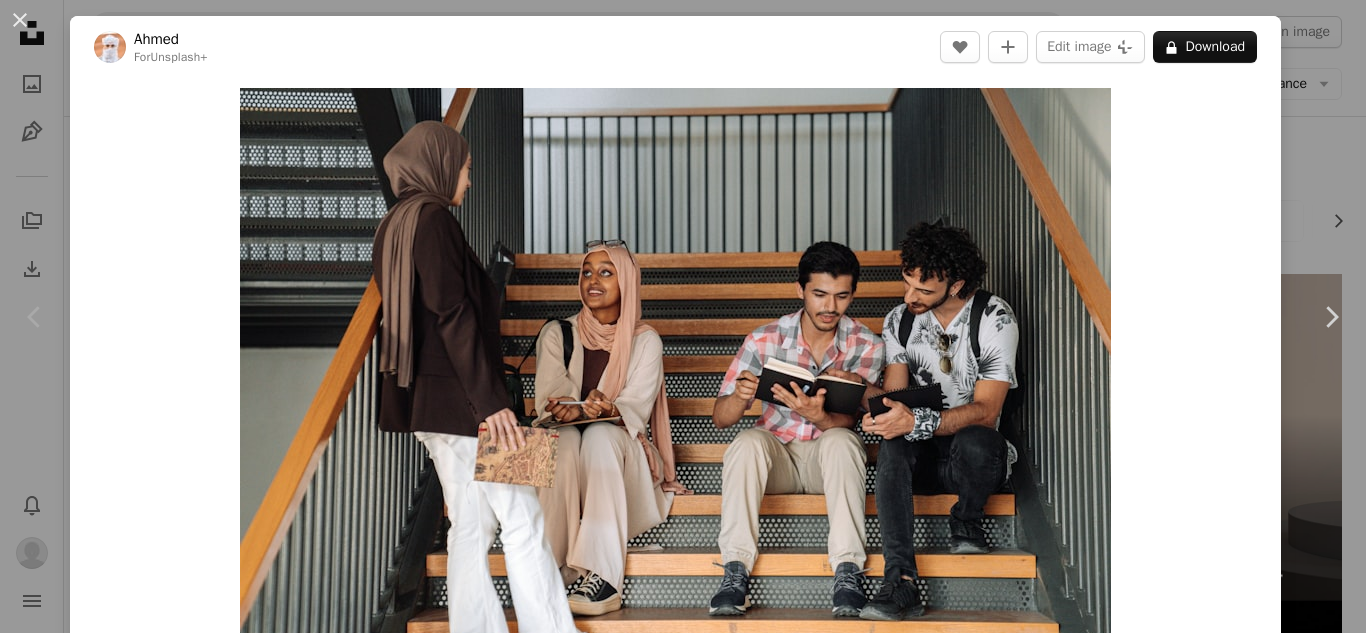click on "An X shape" at bounding box center (20, 20) 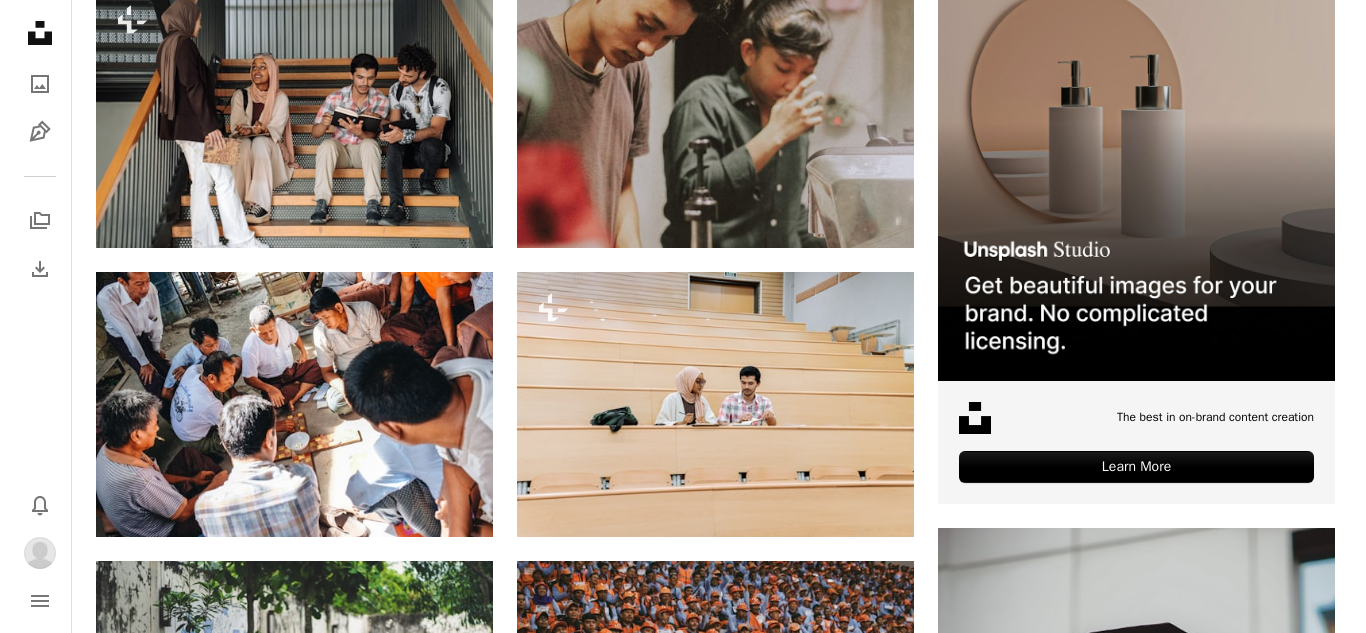 scroll, scrollTop: 304, scrollLeft: 0, axis: vertical 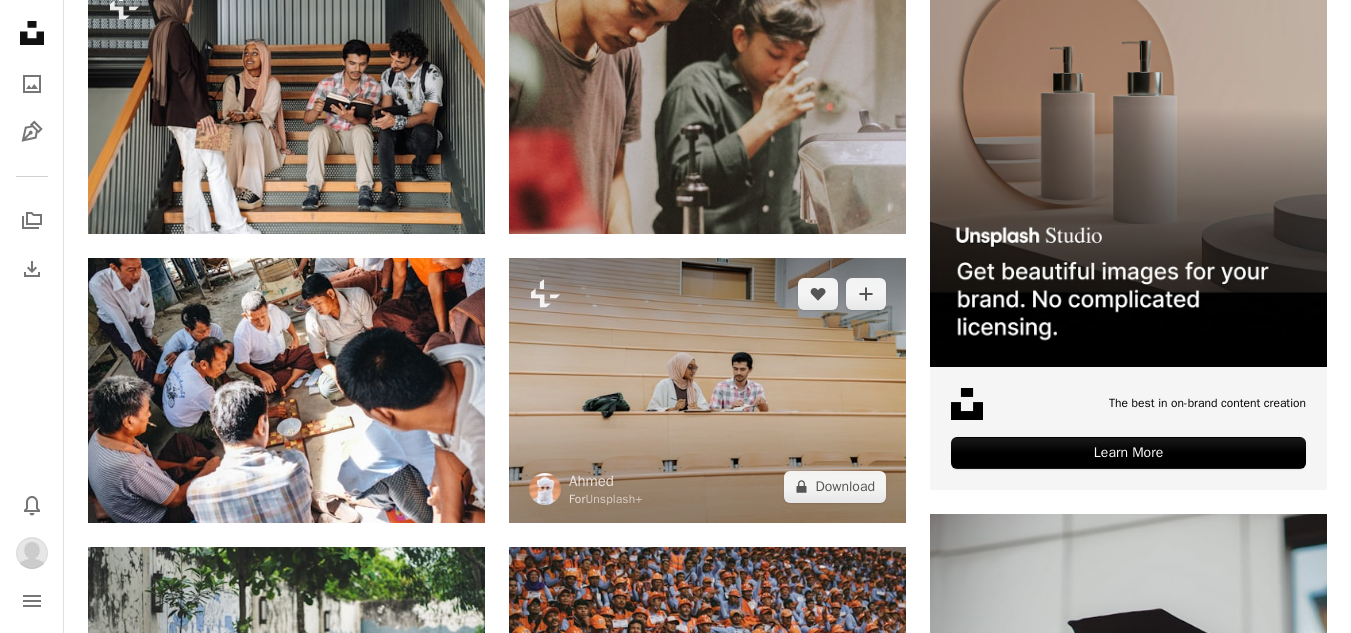 click at bounding box center (707, 390) 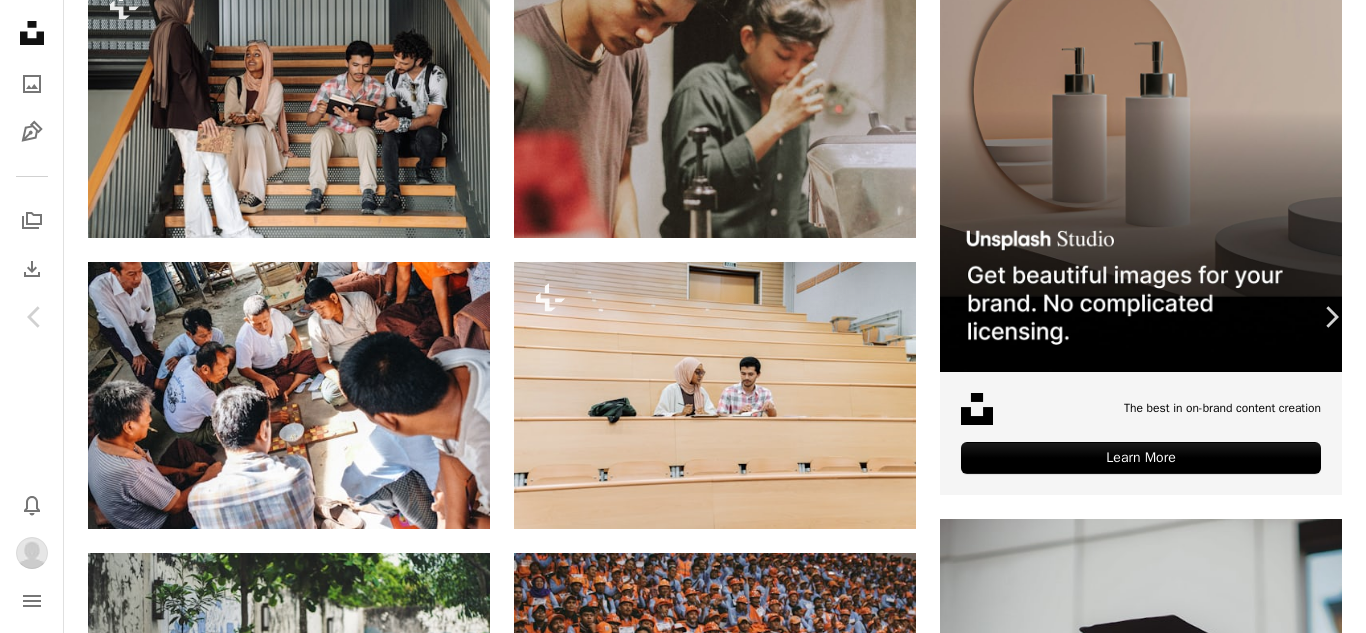 click on "A lock   Download" at bounding box center [1205, 4012] 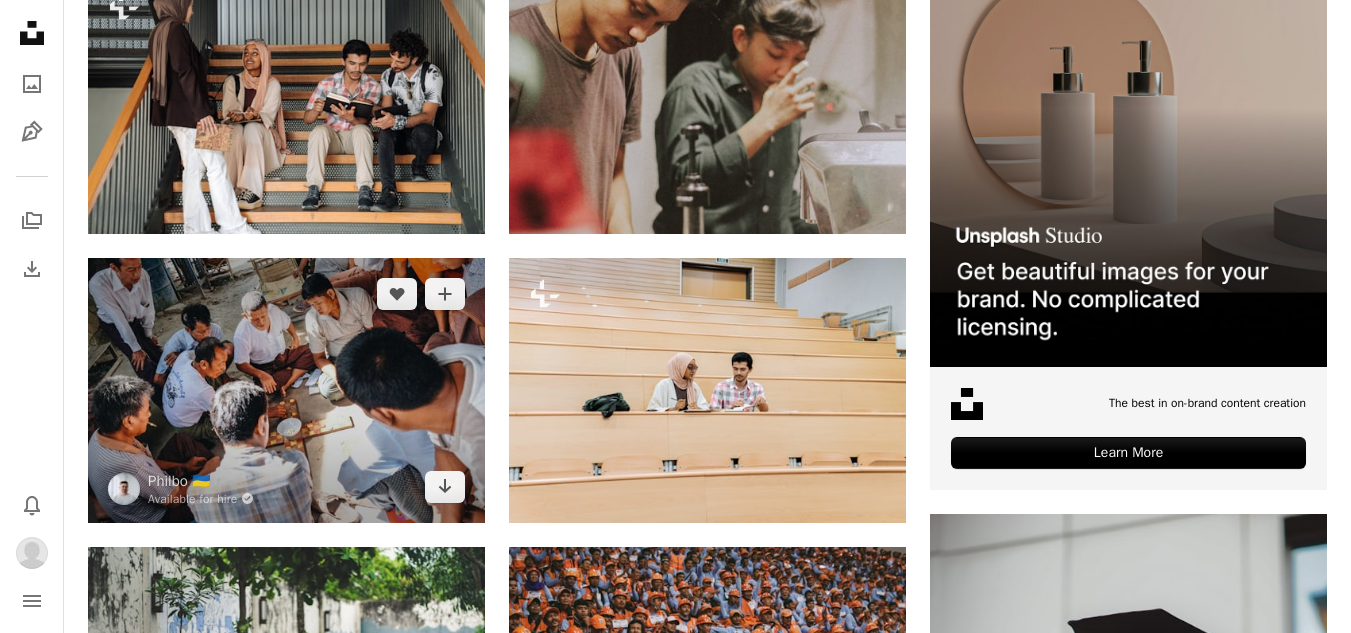 click at bounding box center (286, 390) 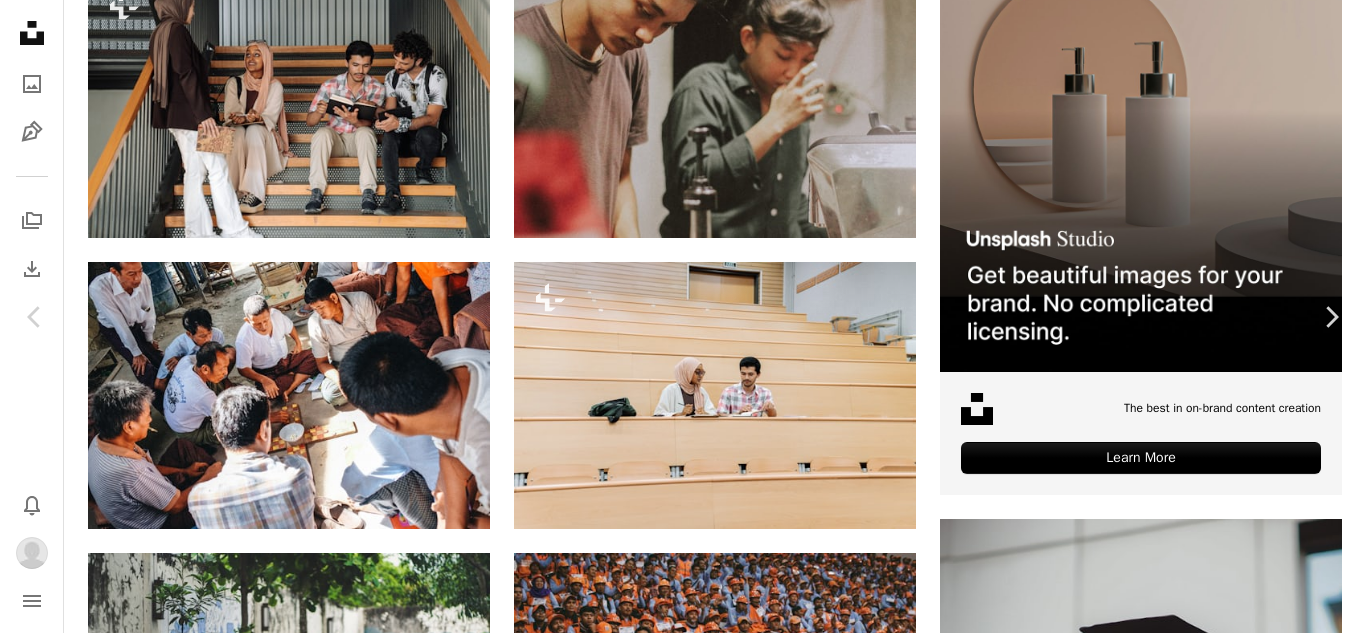 click on "An X shape" at bounding box center (20, 20) 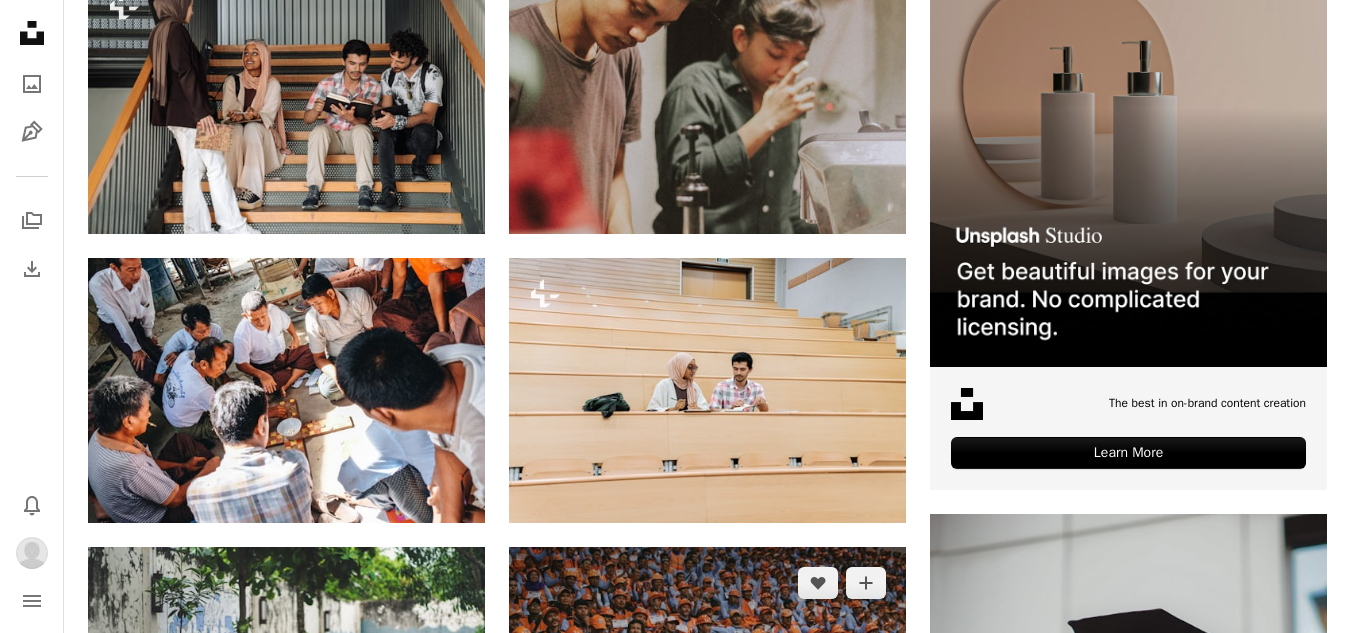 click at bounding box center (707, 679) 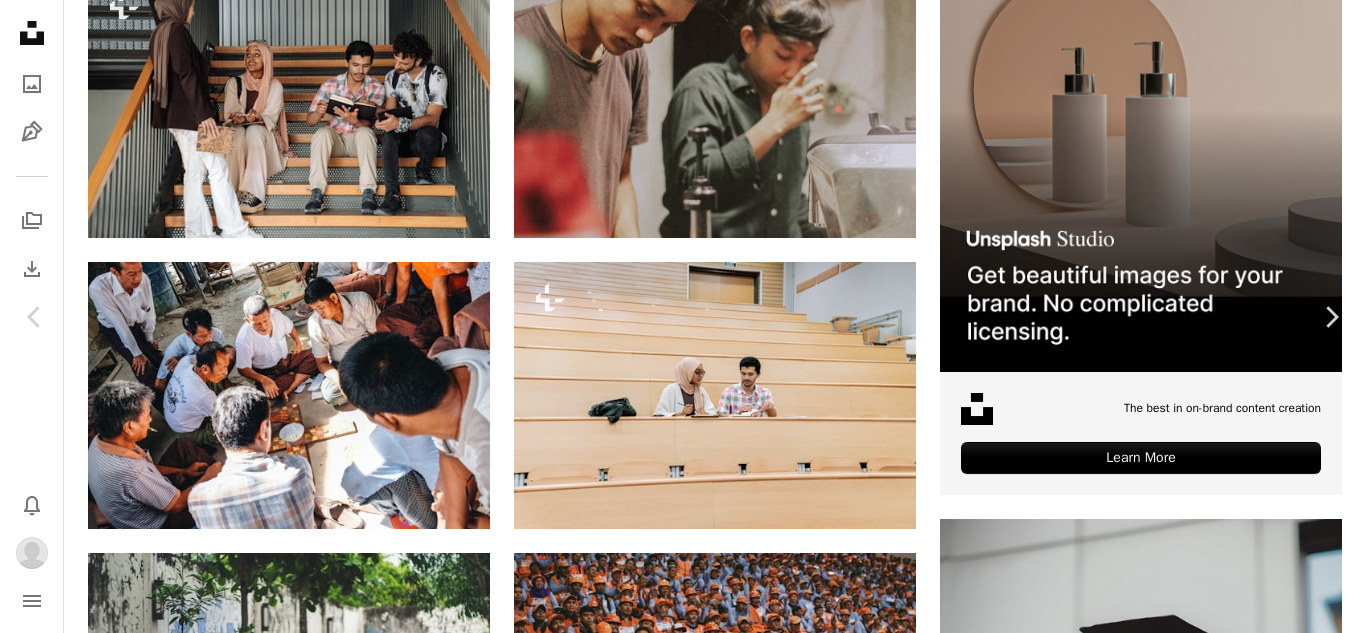 click on "Download" at bounding box center [1181, 4012] 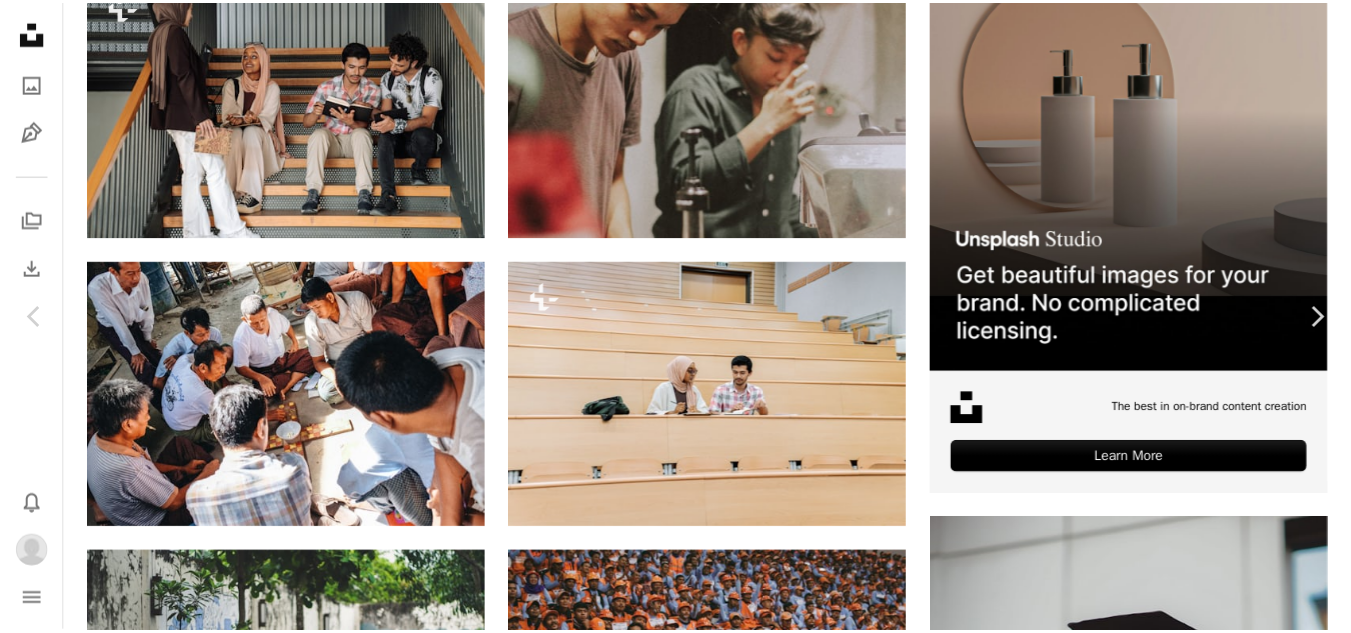 scroll, scrollTop: 261, scrollLeft: 0, axis: vertical 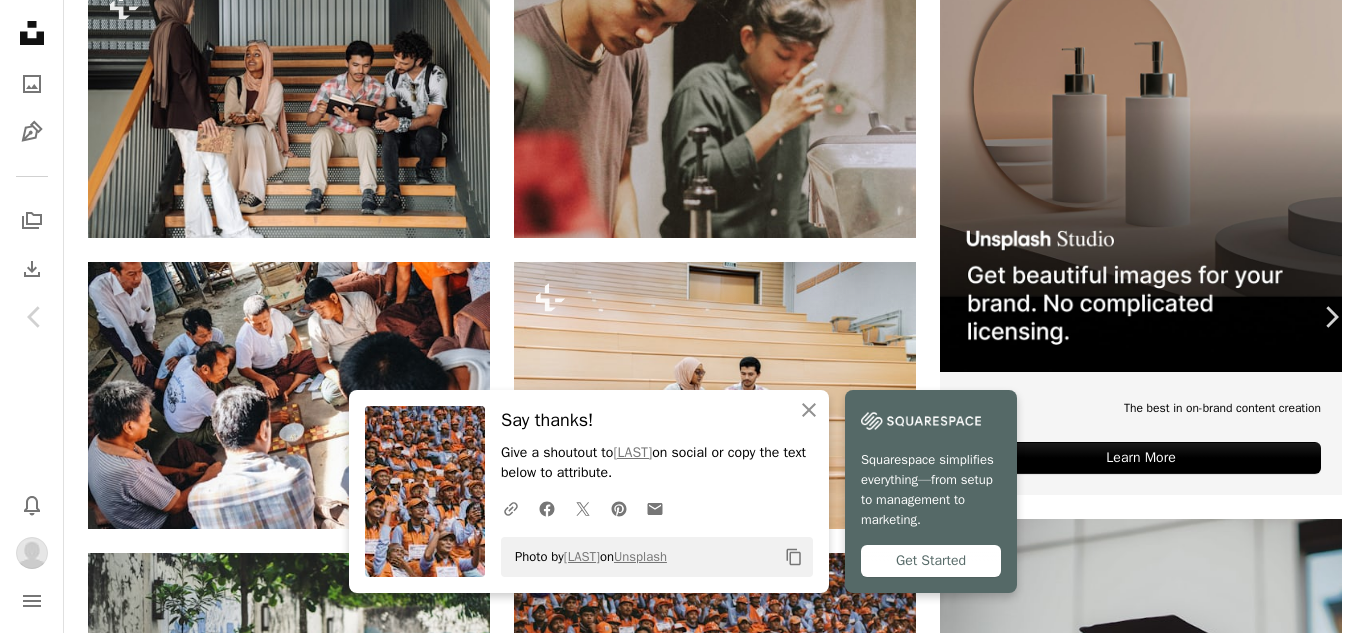 click on "Copy content" 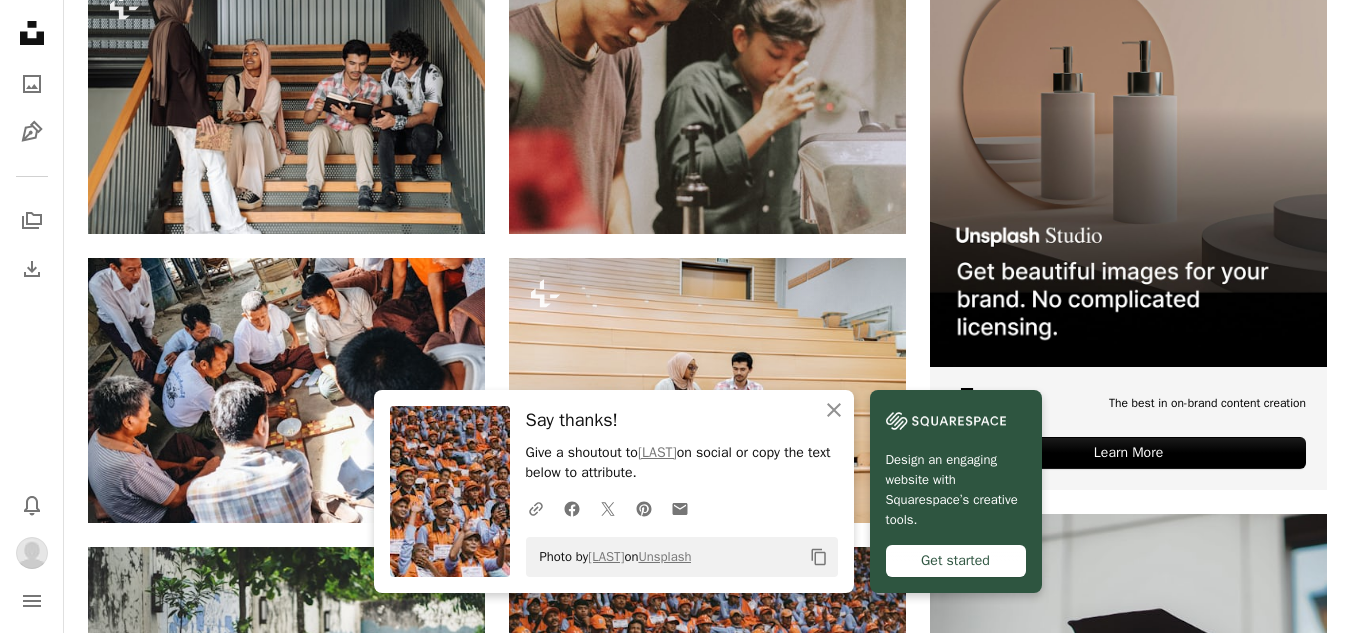 scroll, scrollTop: 0, scrollLeft: 0, axis: both 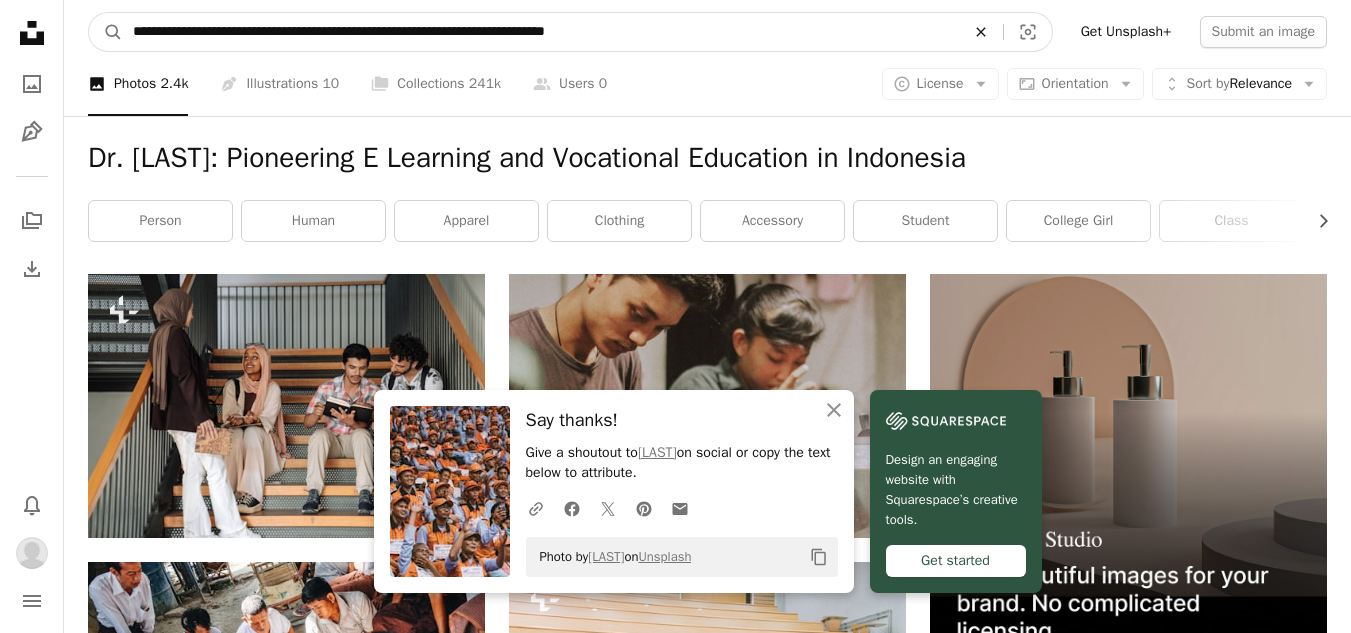 click on "An X shape" 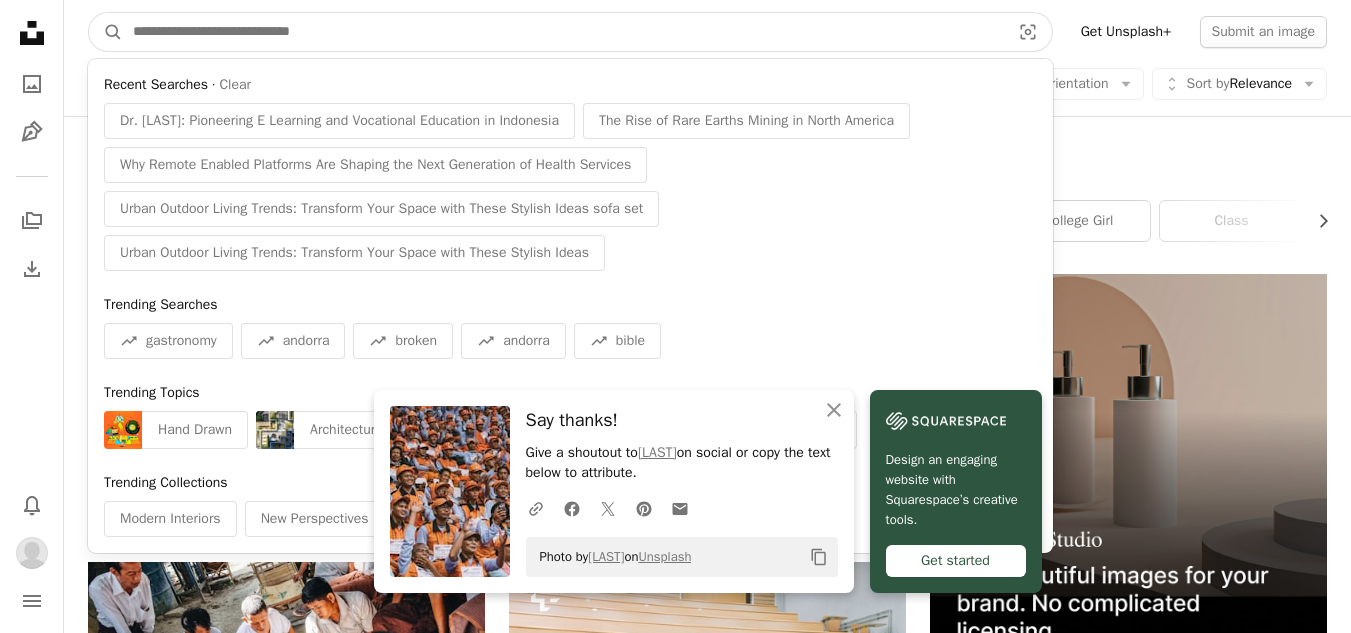 paste on "**********" 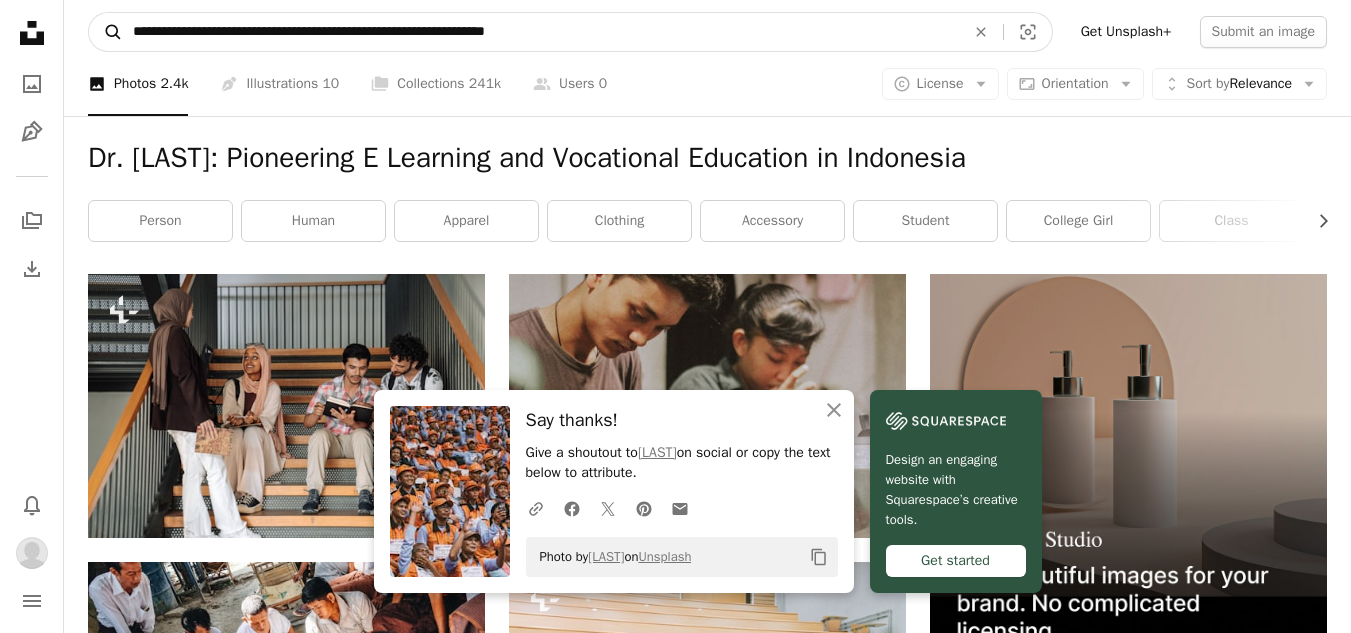 type on "**********" 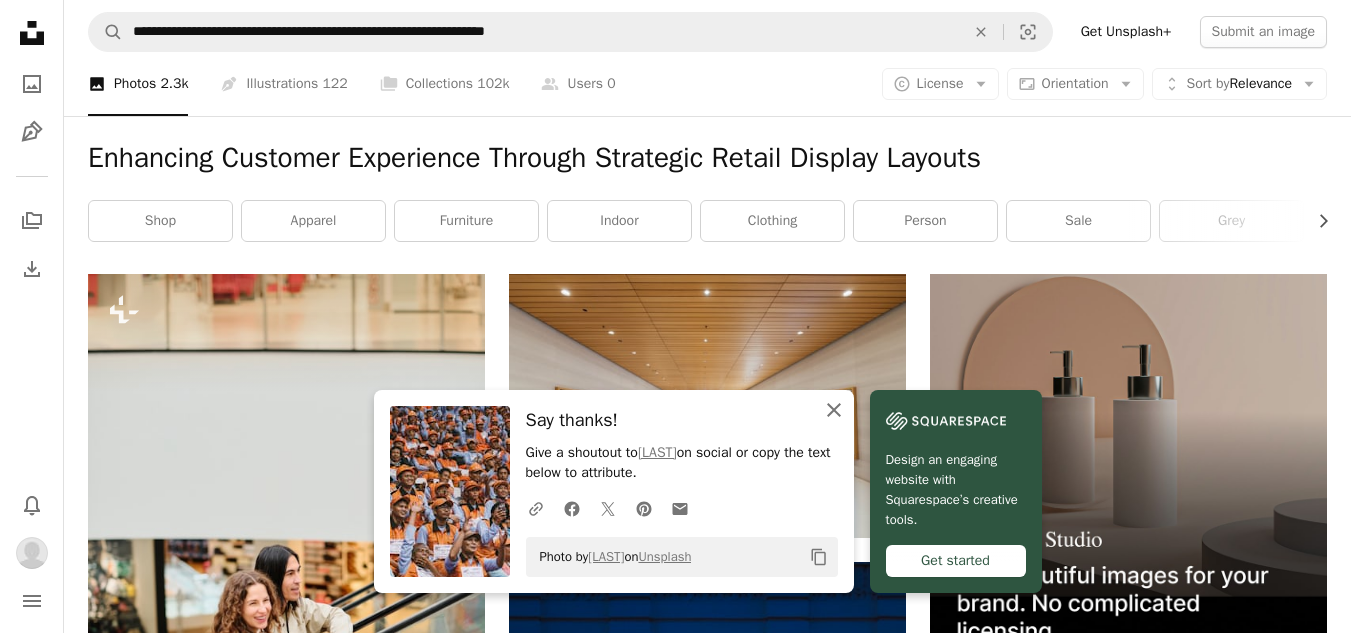 click 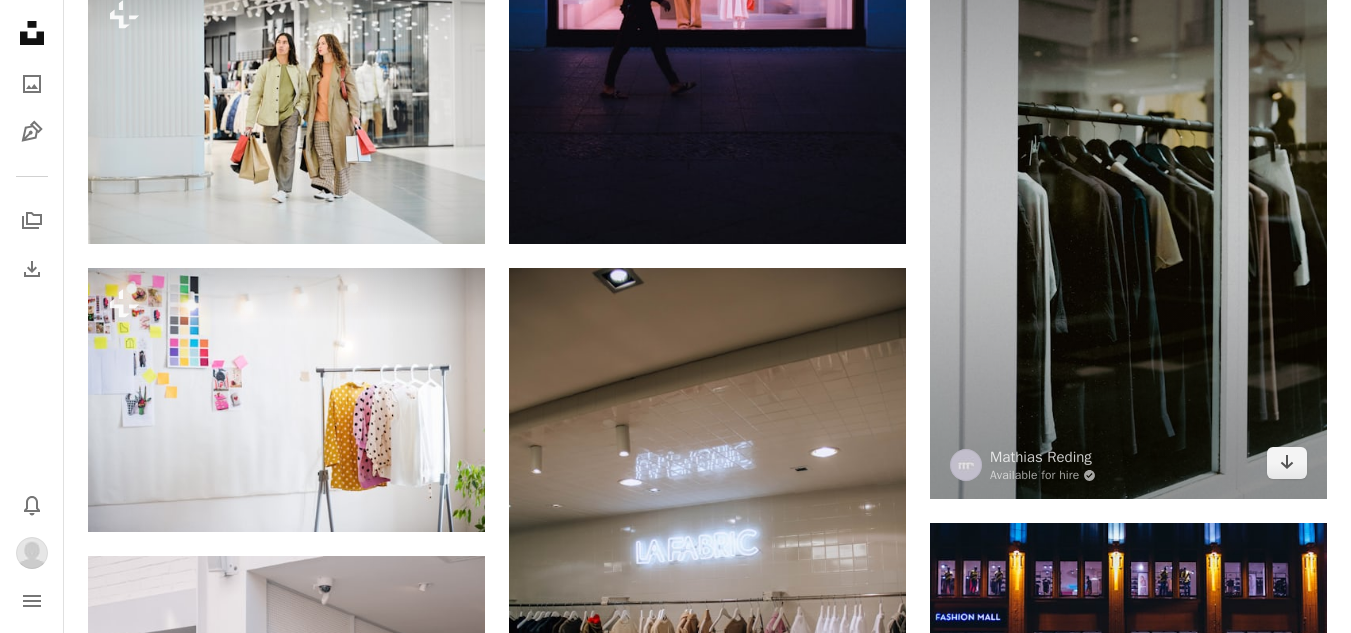scroll, scrollTop: 845, scrollLeft: 0, axis: vertical 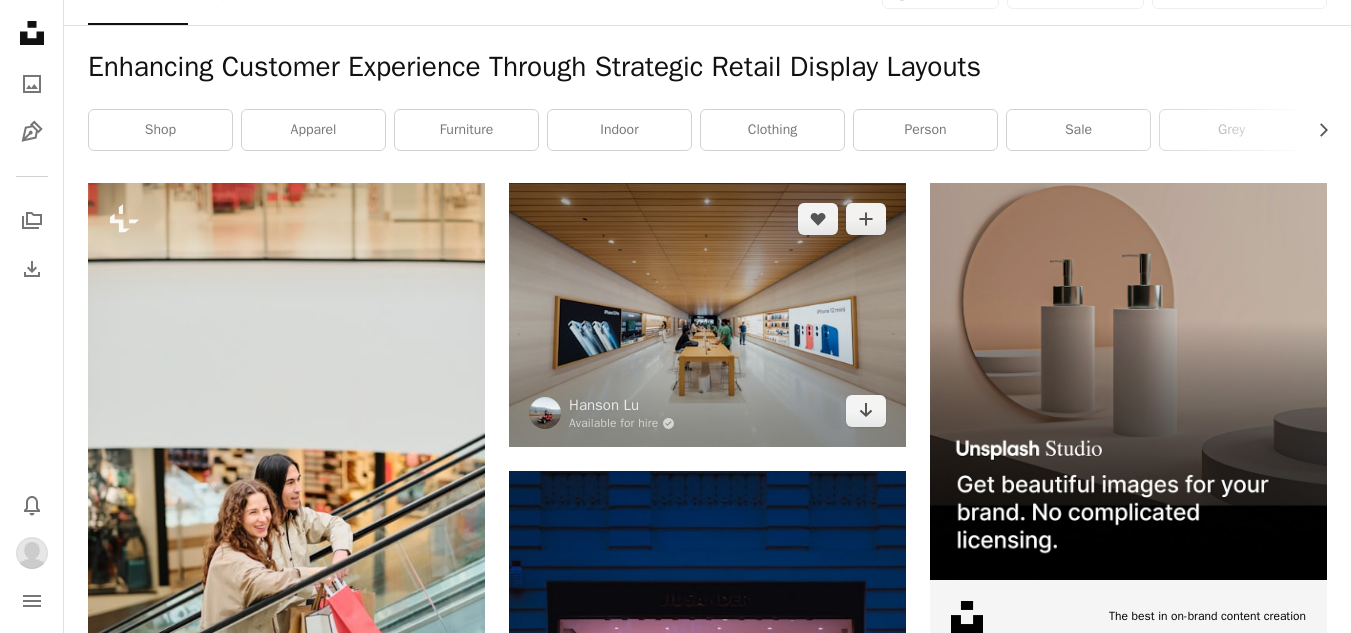 click at bounding box center [707, 315] 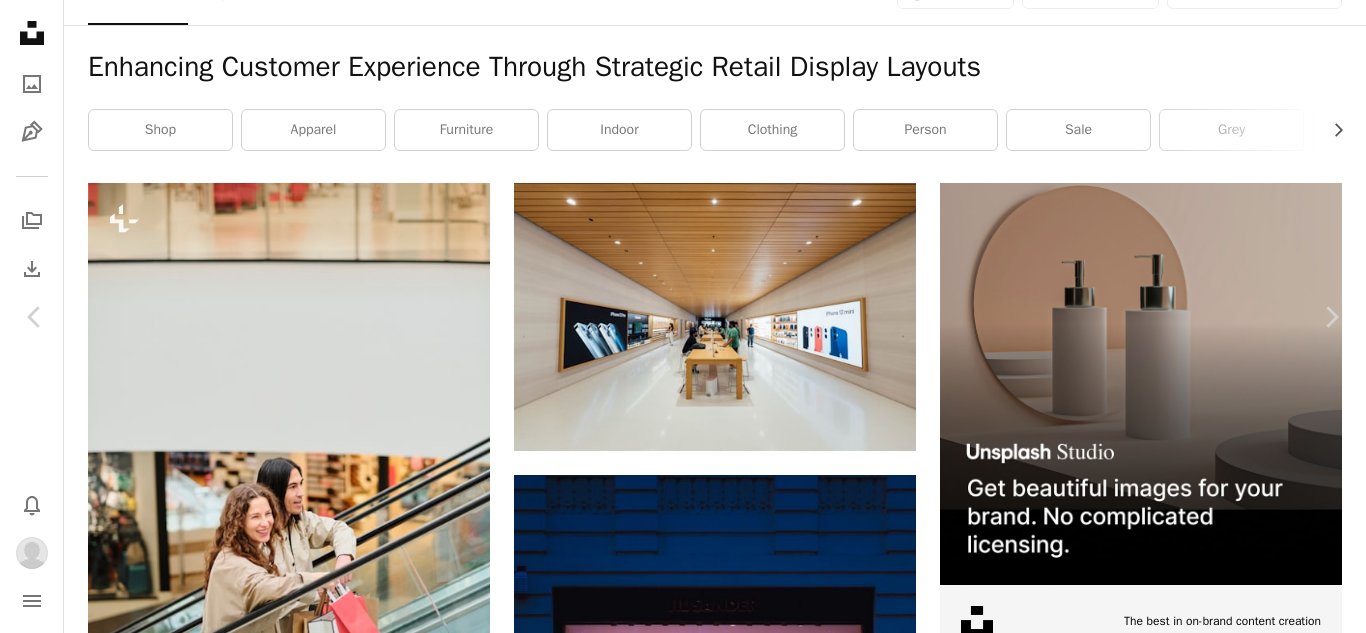 click on "Download" at bounding box center [1181, 4547] 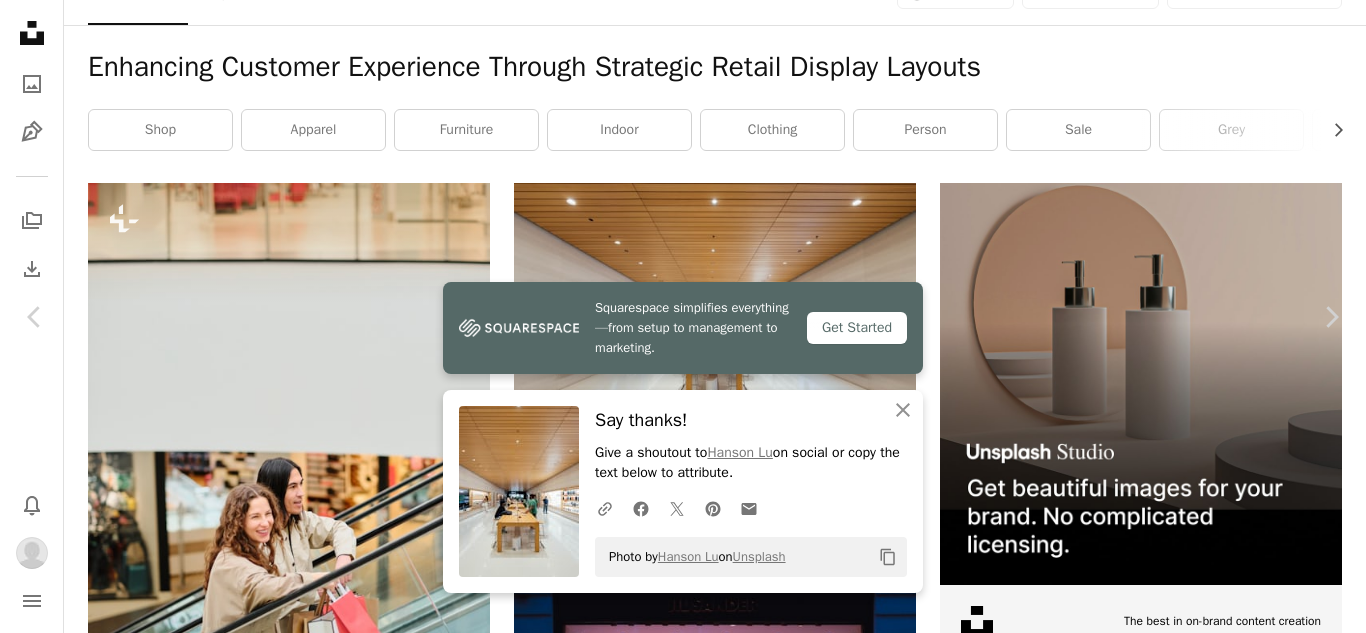 click 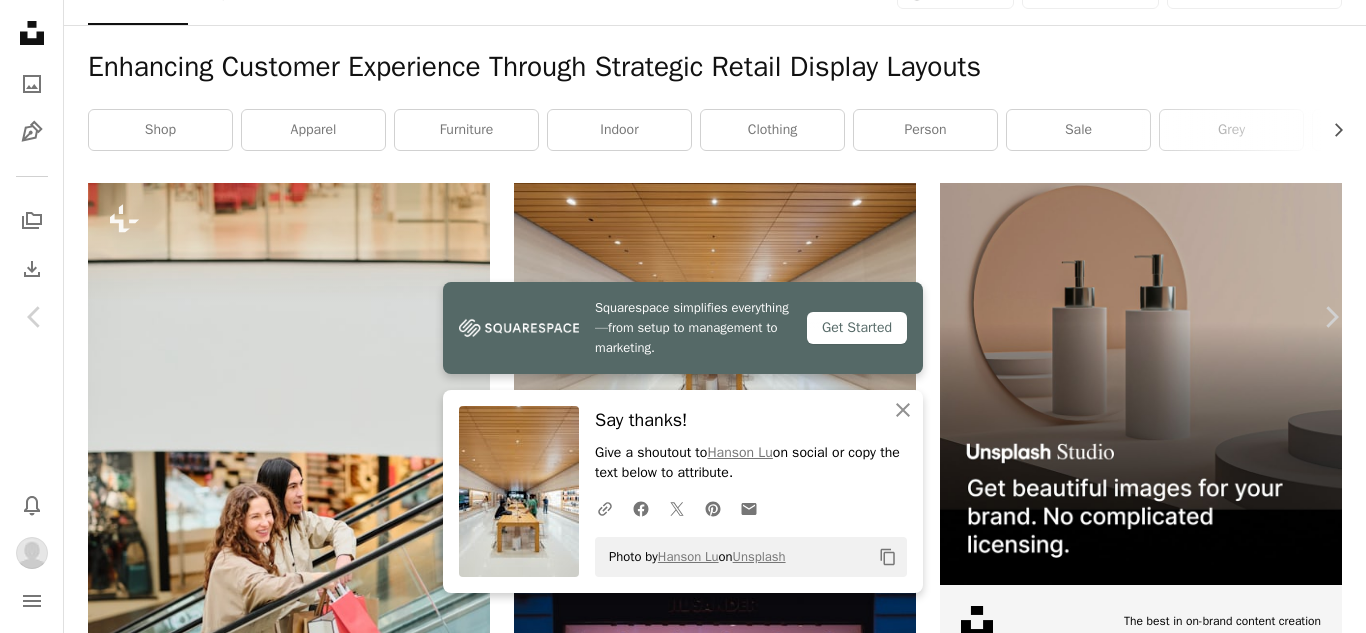 click on "Copy content" 